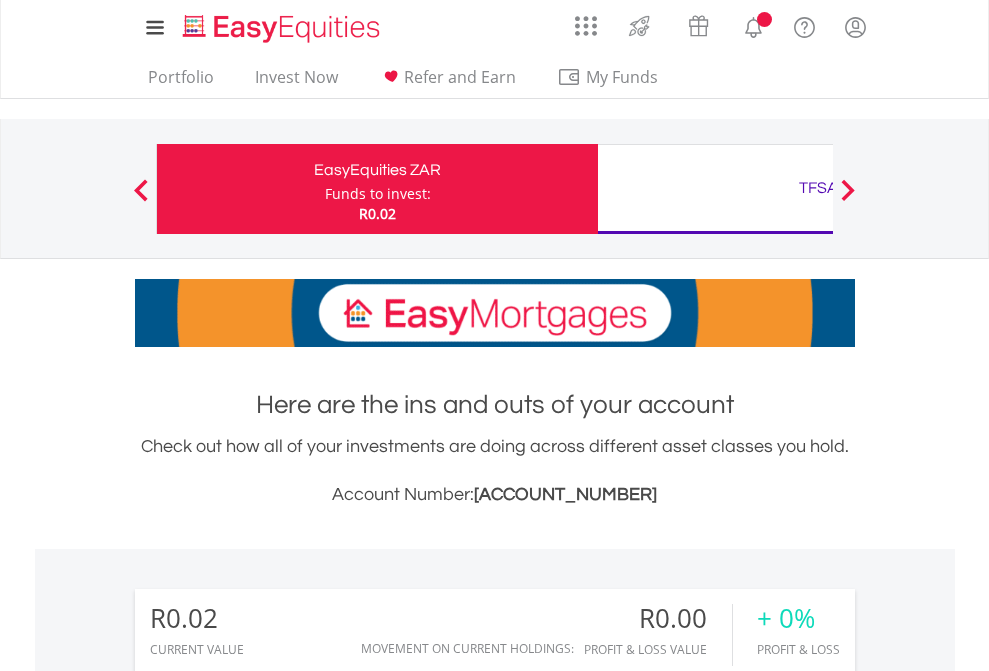 scroll, scrollTop: 0, scrollLeft: 0, axis: both 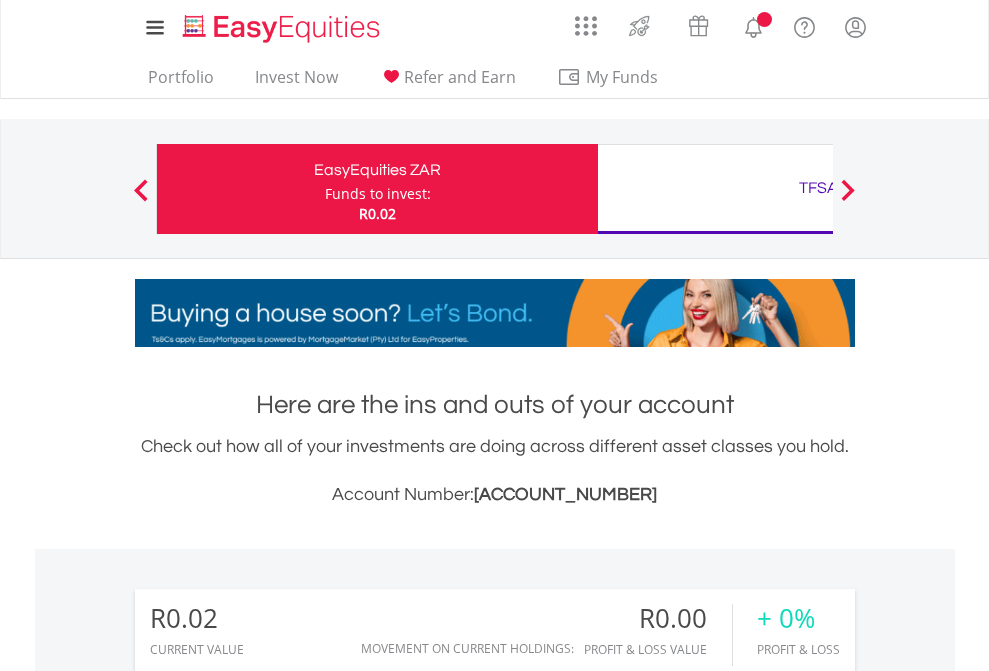 click on "Funds to invest:" at bounding box center [378, 194] 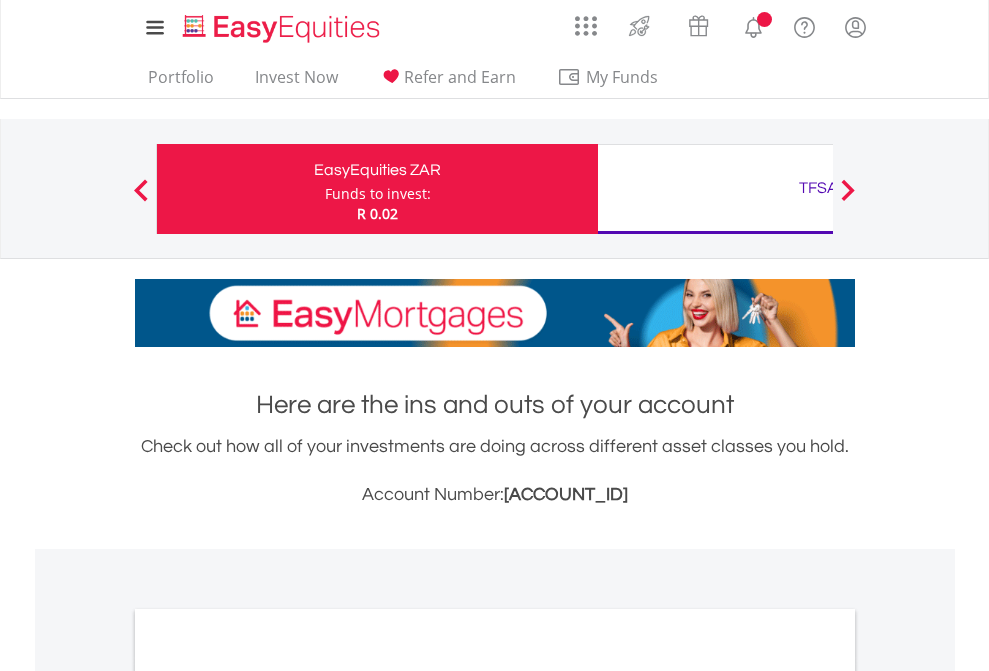 scroll, scrollTop: 0, scrollLeft: 0, axis: both 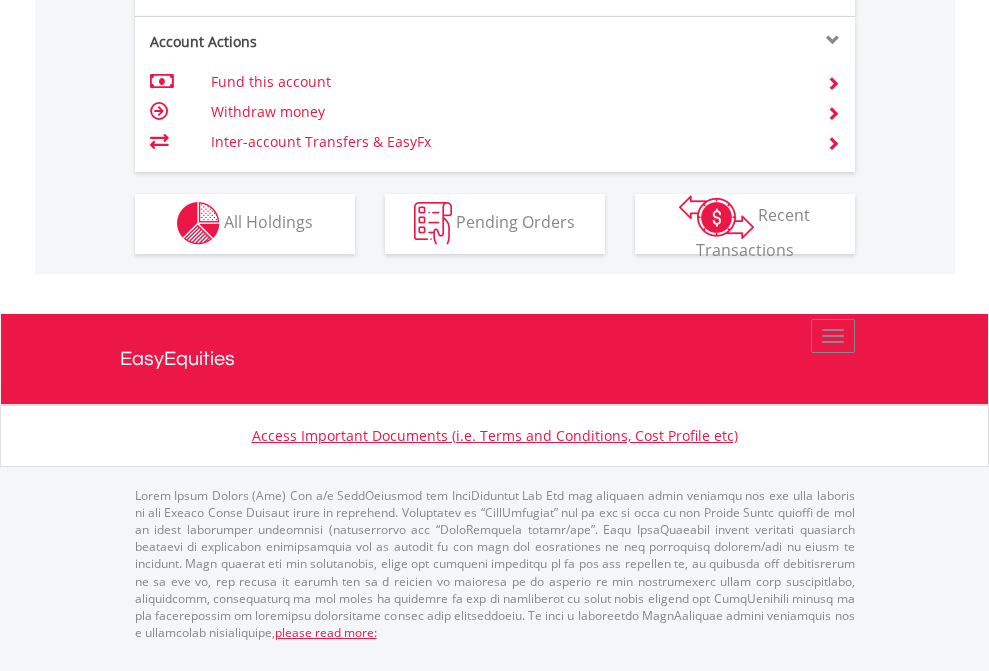 click on "Investment types" at bounding box center (706, -353) 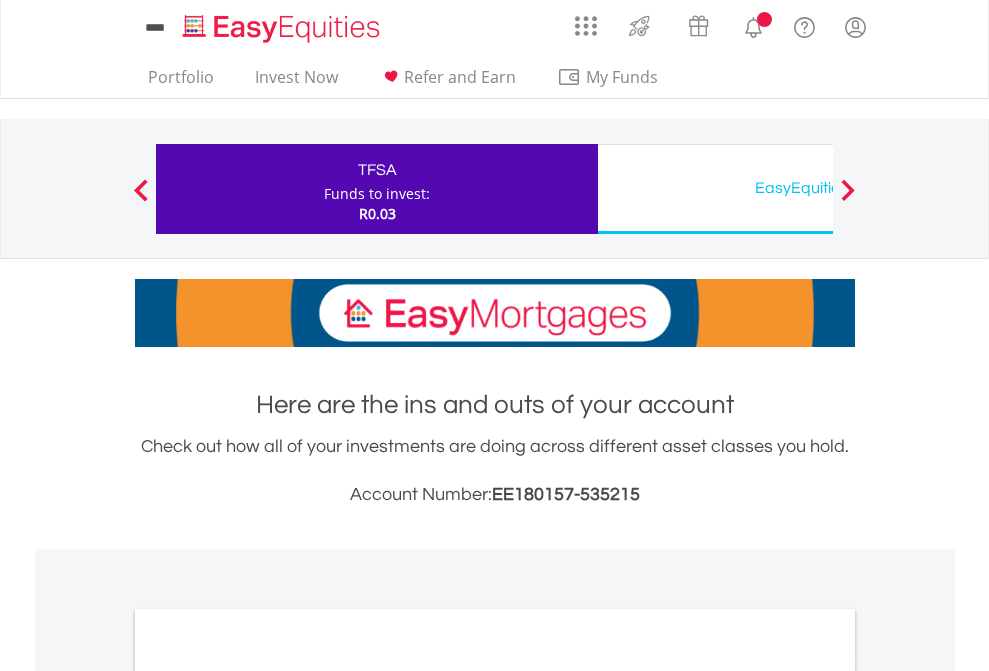 scroll, scrollTop: 0, scrollLeft: 0, axis: both 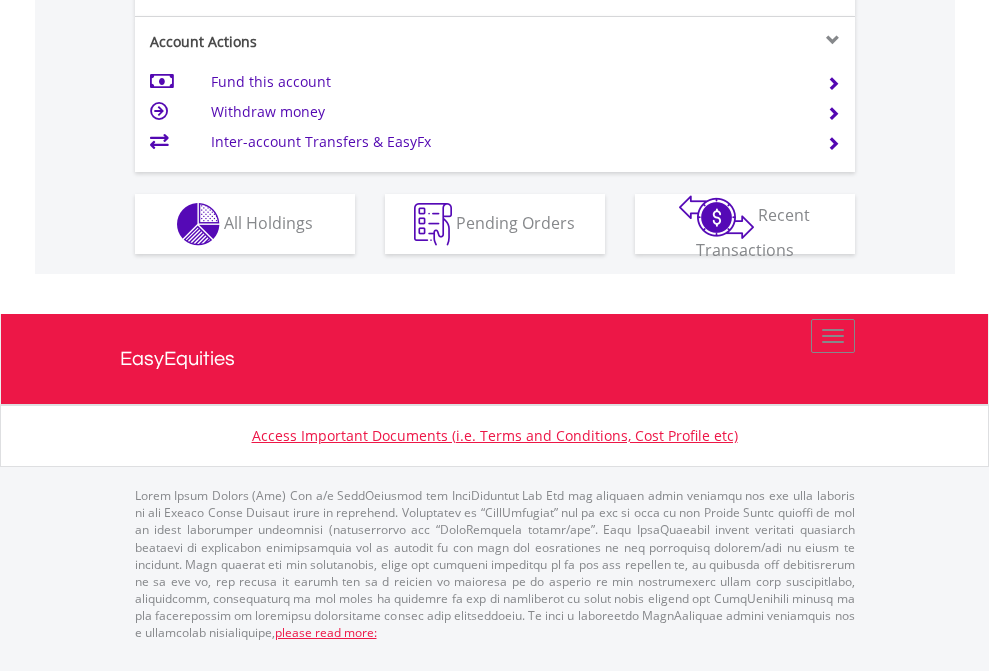 click on "Investment types" at bounding box center (706, -337) 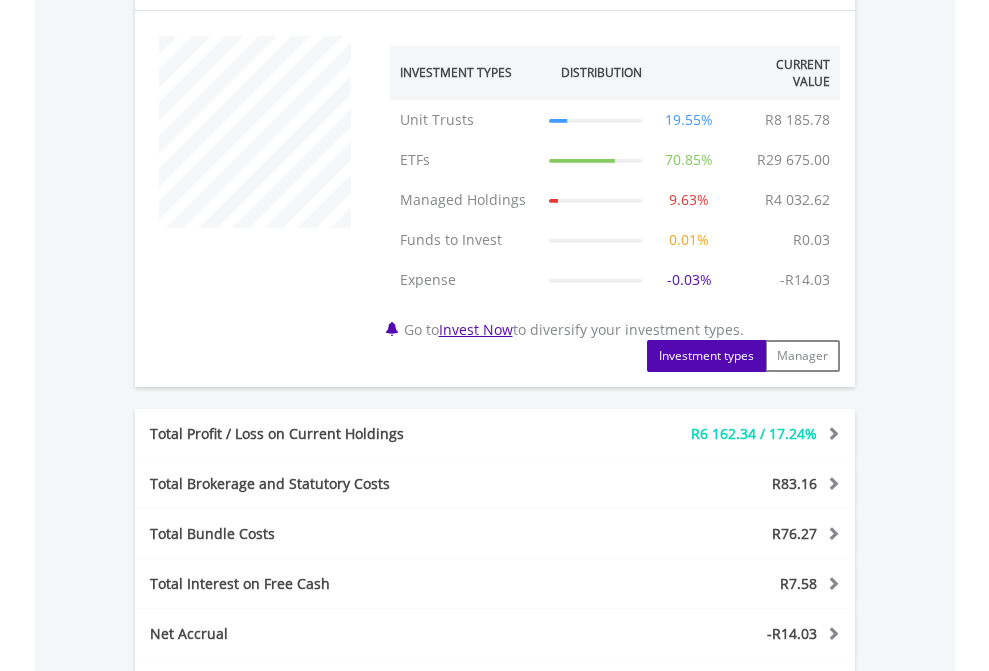 scroll, scrollTop: 1997, scrollLeft: 0, axis: vertical 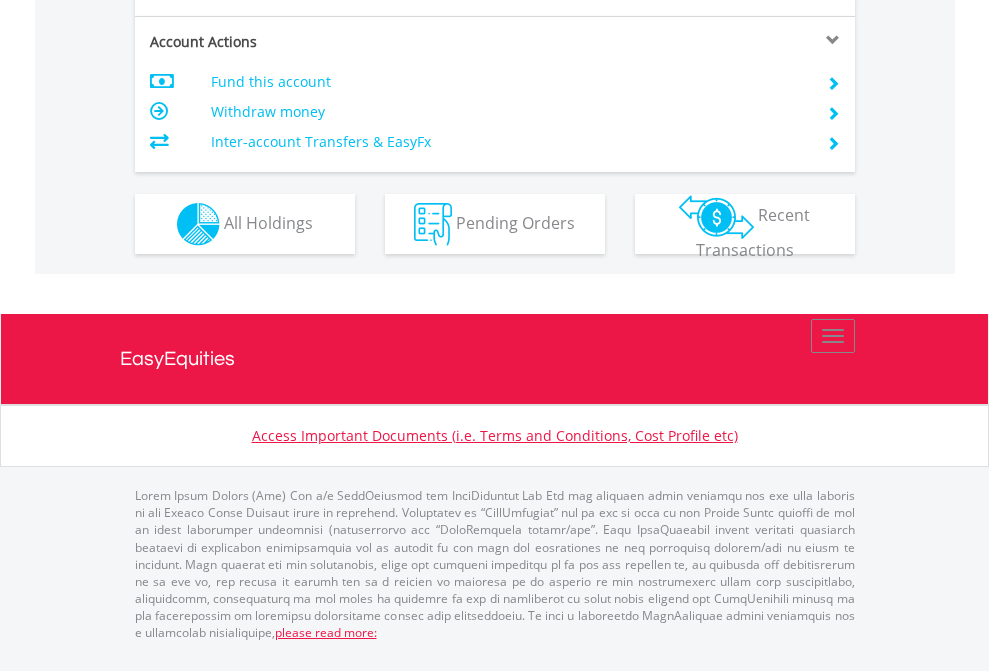 click on "Investment types" at bounding box center (706, -337) 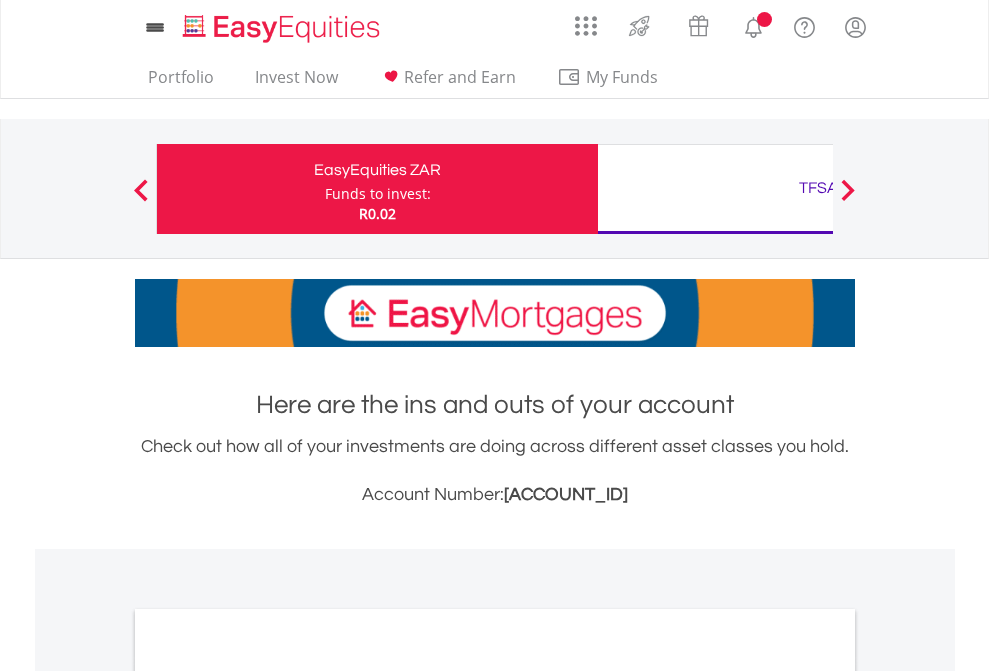 scroll, scrollTop: 1202, scrollLeft: 0, axis: vertical 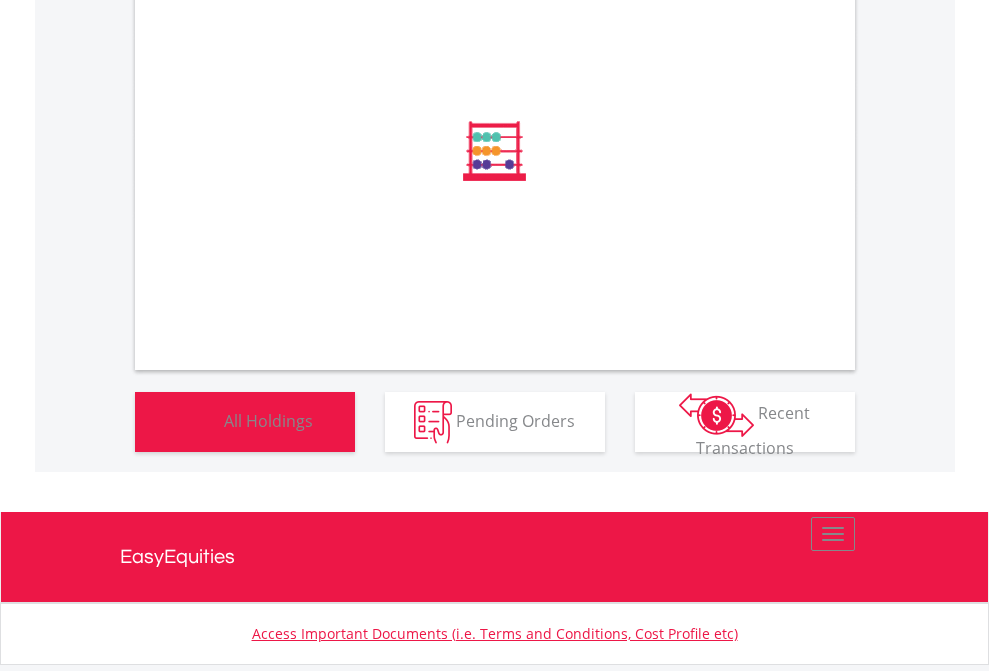 click on "All Holdings" at bounding box center (268, 420) 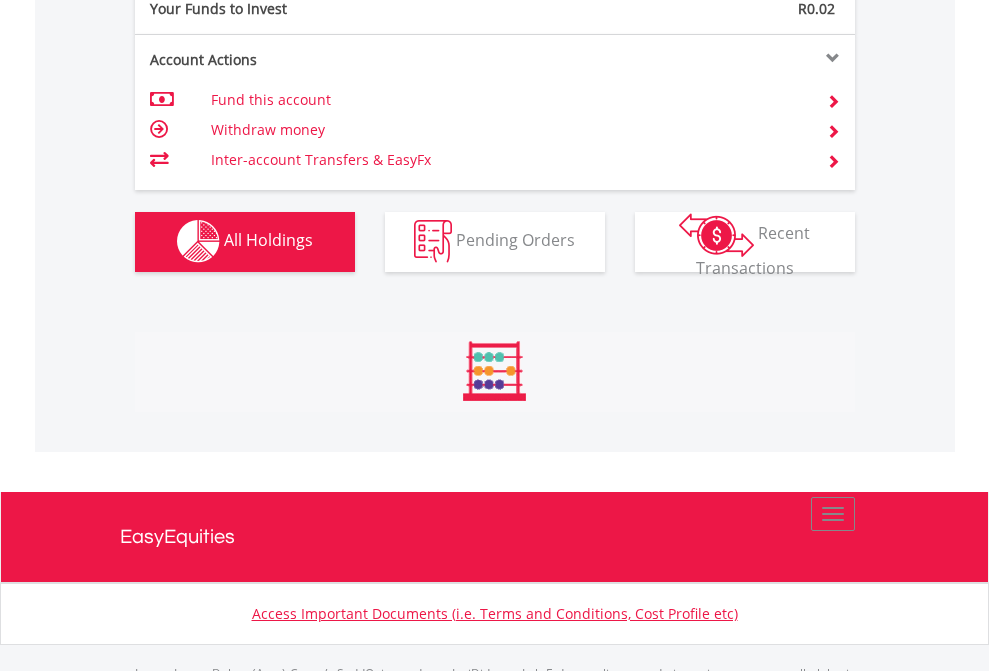 scroll, scrollTop: 999808, scrollLeft: 999687, axis: both 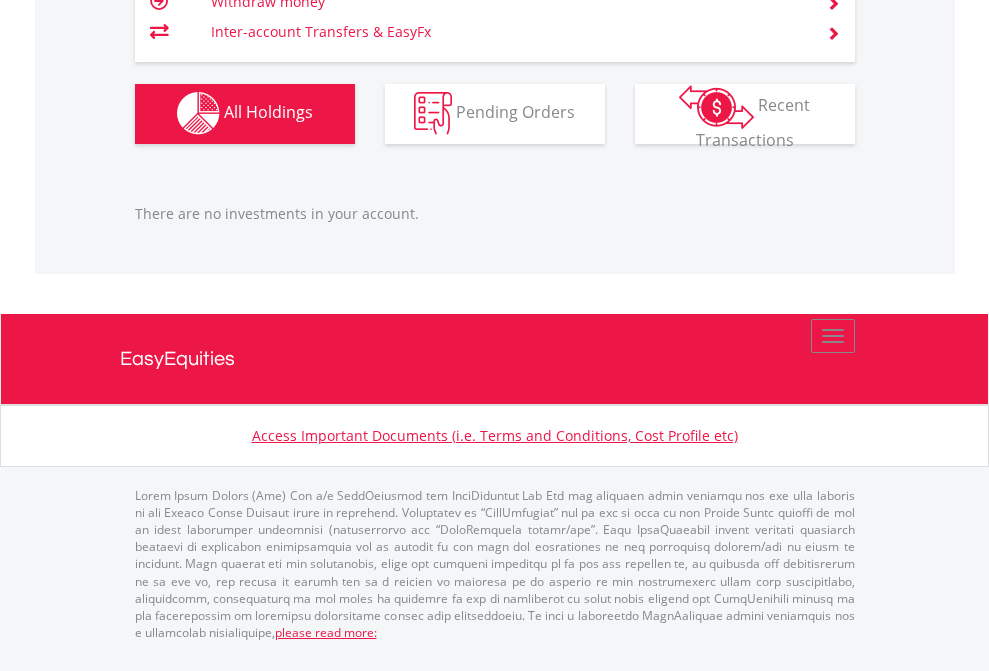 click on "TFSA" at bounding box center [818, -1142] 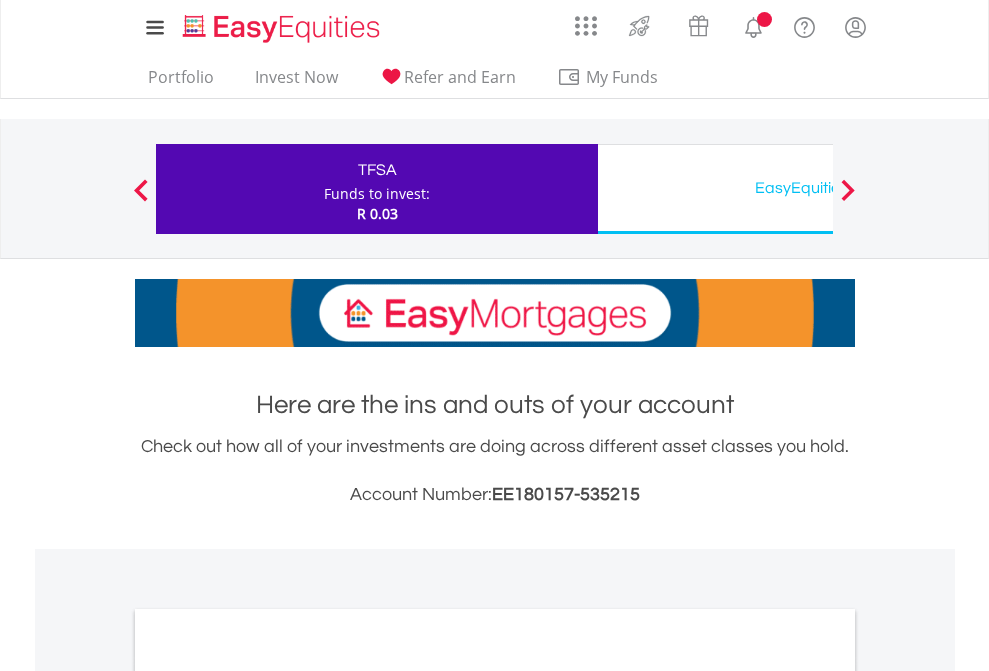 scroll, scrollTop: 1202, scrollLeft: 0, axis: vertical 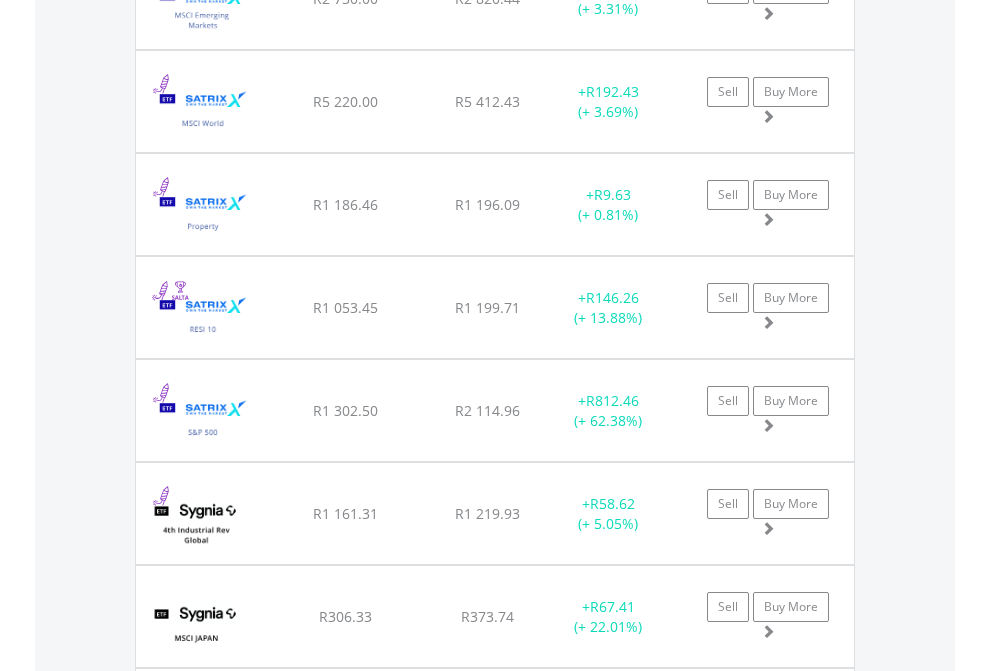 click on "Funds to invest:" at bounding box center [377, -2150] 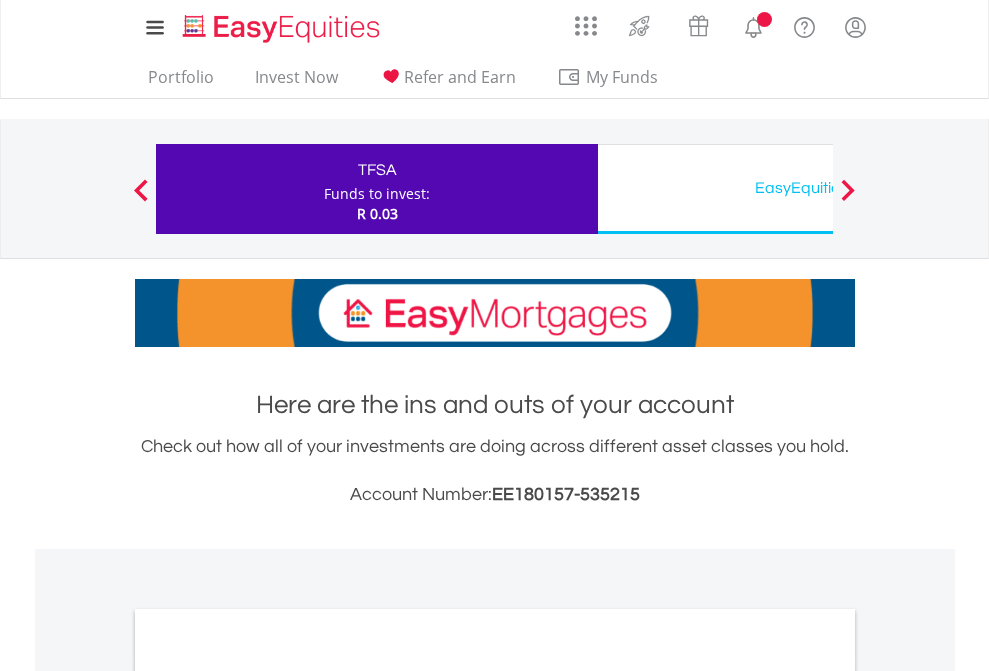 scroll, scrollTop: 0, scrollLeft: 0, axis: both 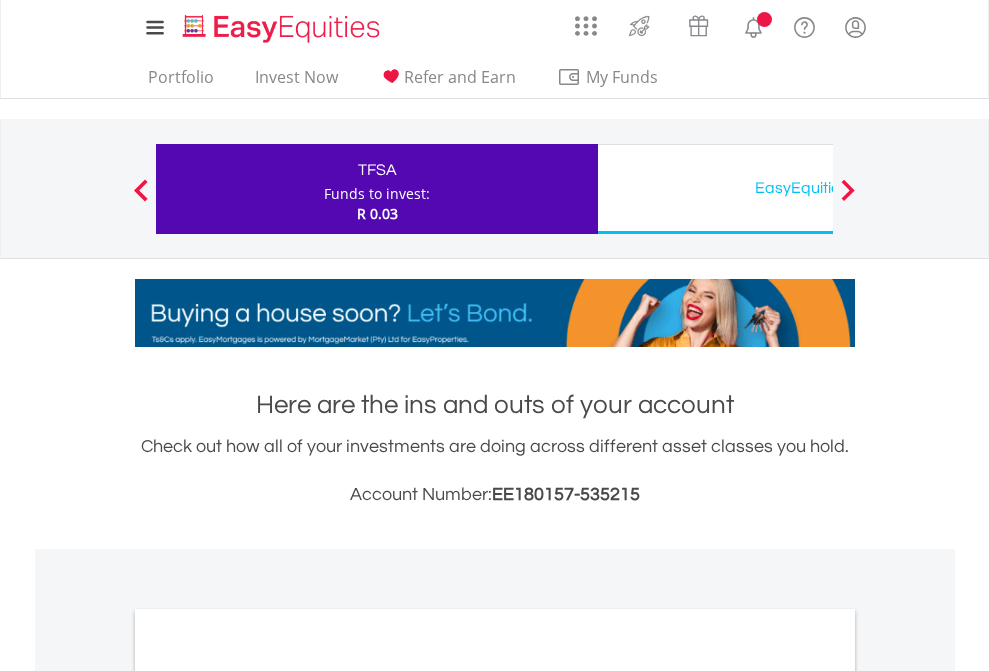 click on "All Holdings" at bounding box center [268, 1096] 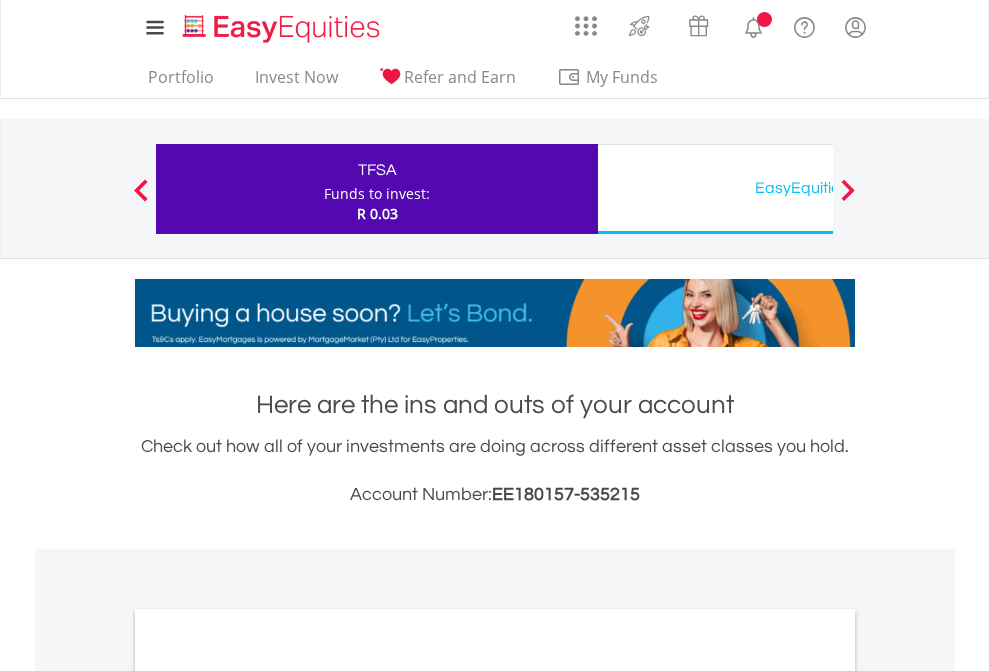 scroll, scrollTop: 1202, scrollLeft: 0, axis: vertical 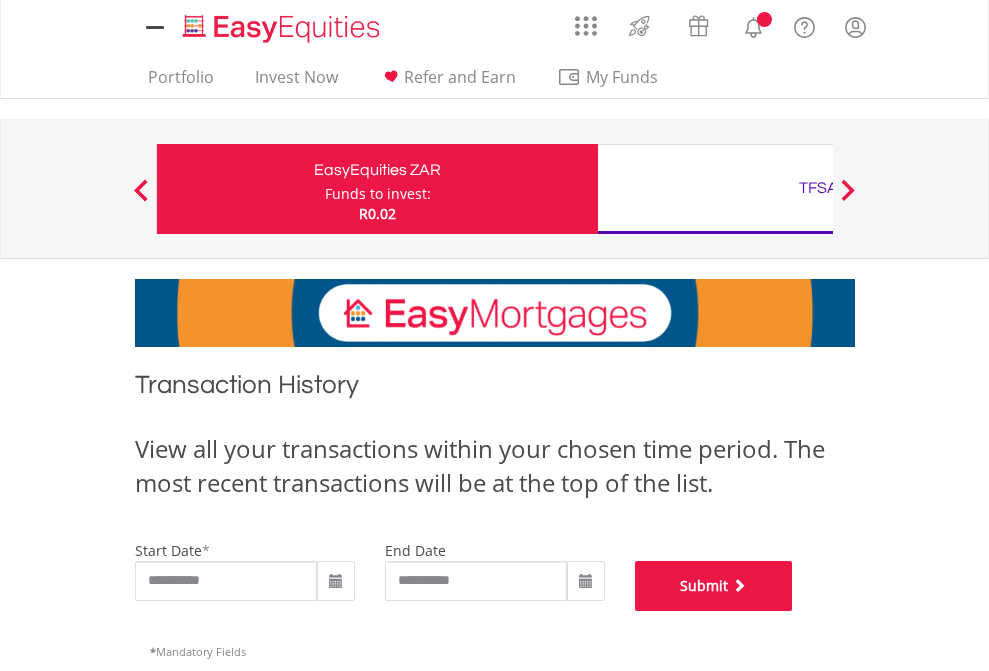 click on "Submit" at bounding box center [714, 586] 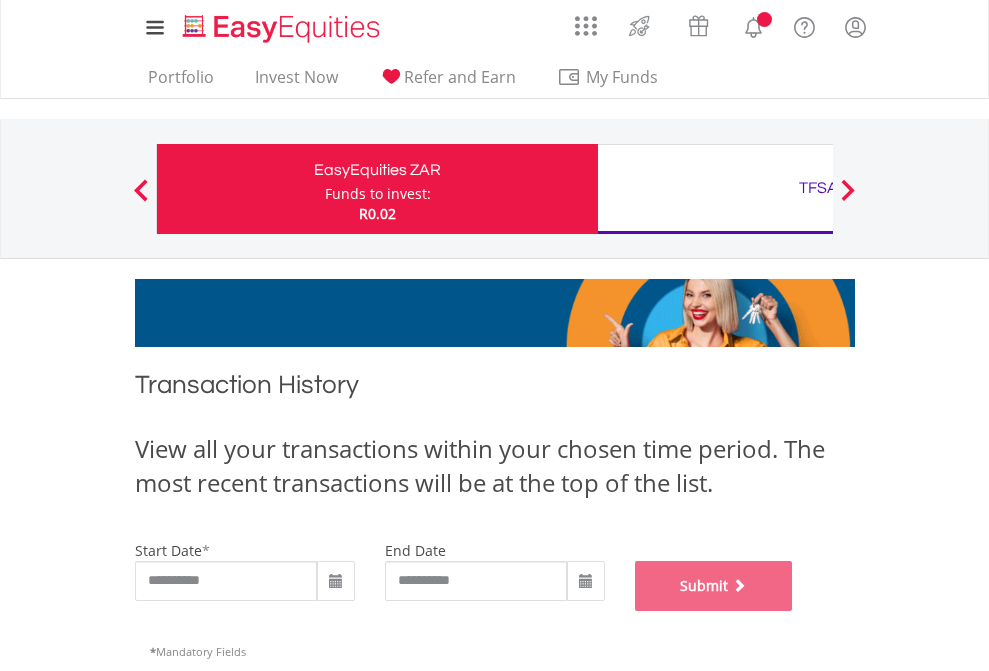 scroll, scrollTop: 811, scrollLeft: 0, axis: vertical 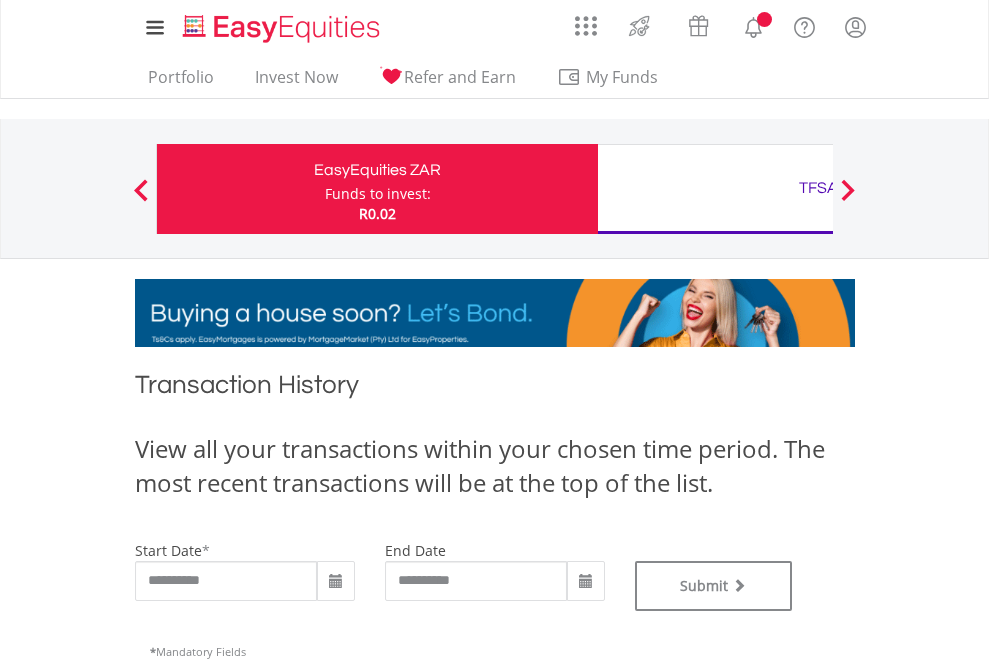 click on "TFSA" at bounding box center [818, 188] 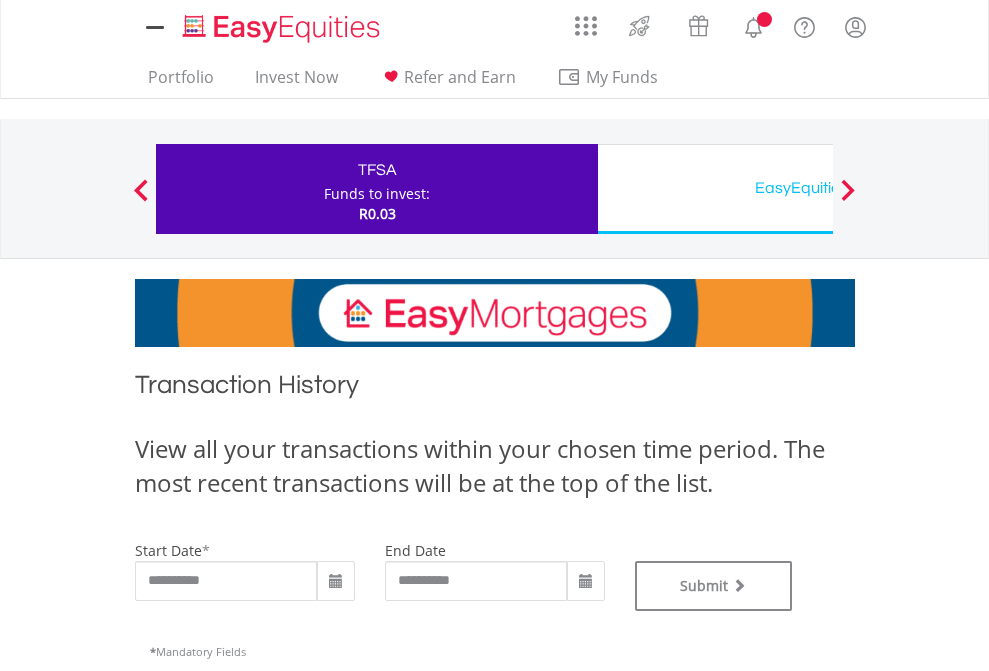 scroll, scrollTop: 0, scrollLeft: 0, axis: both 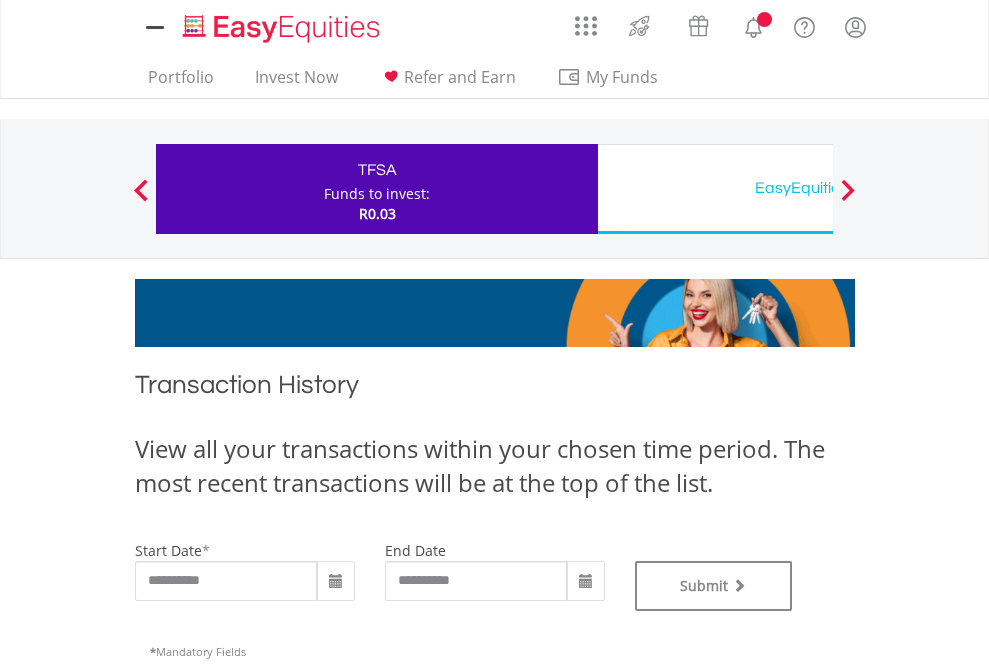 type on "**********" 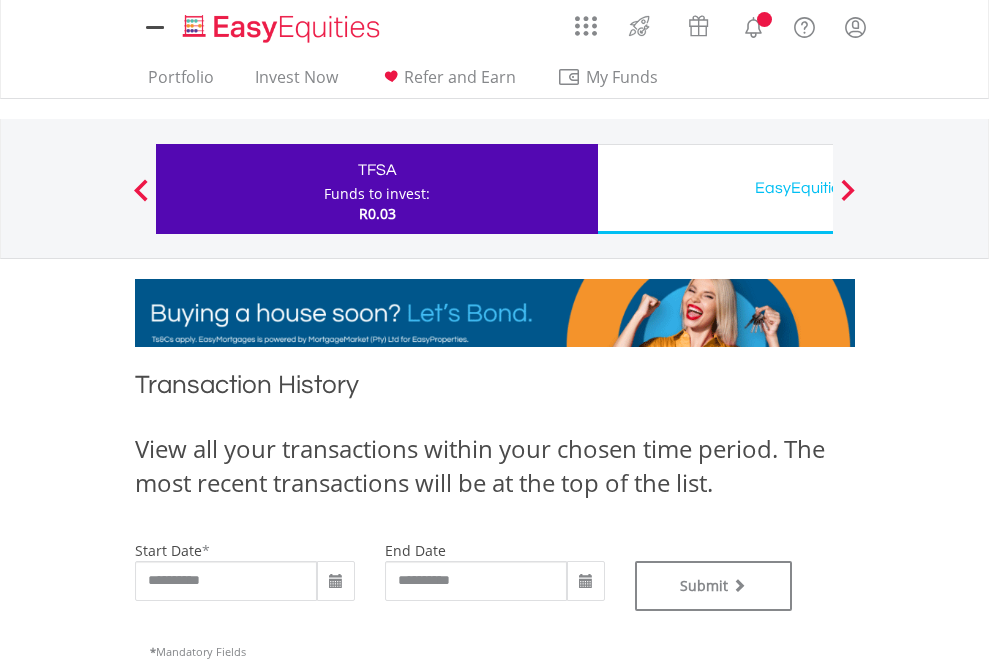 type on "**********" 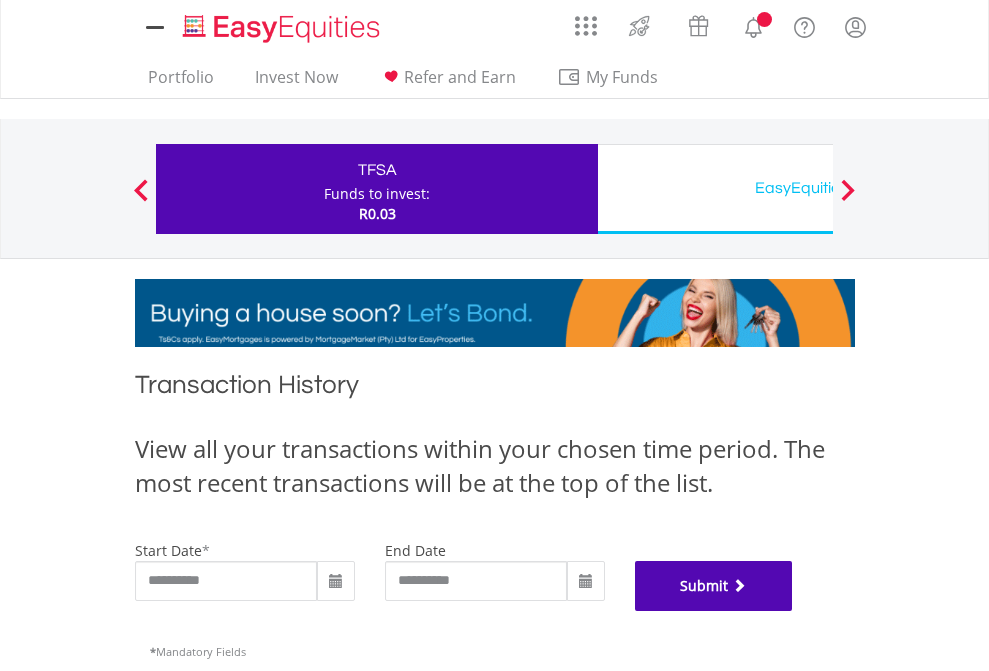 click on "Submit" at bounding box center (714, 586) 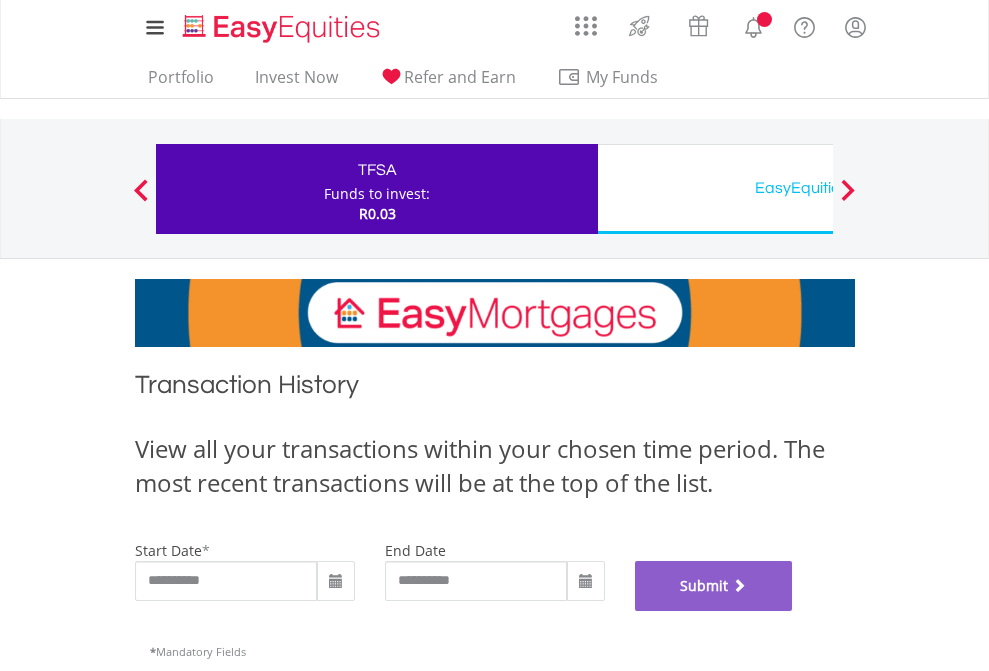 scroll, scrollTop: 811, scrollLeft: 0, axis: vertical 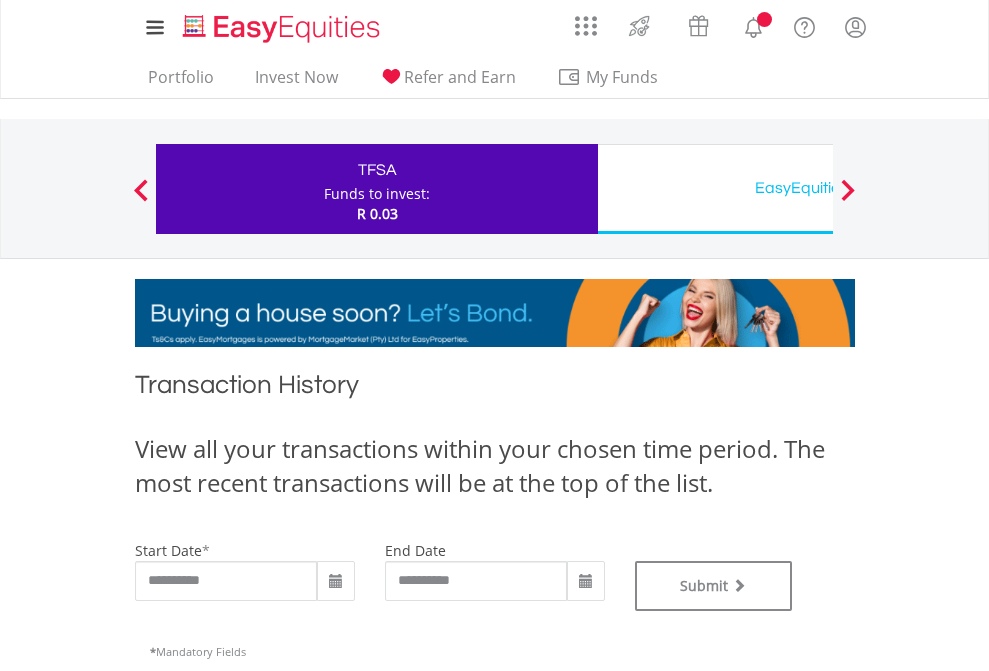 click on "Funds to invest:" at bounding box center [377, 194] 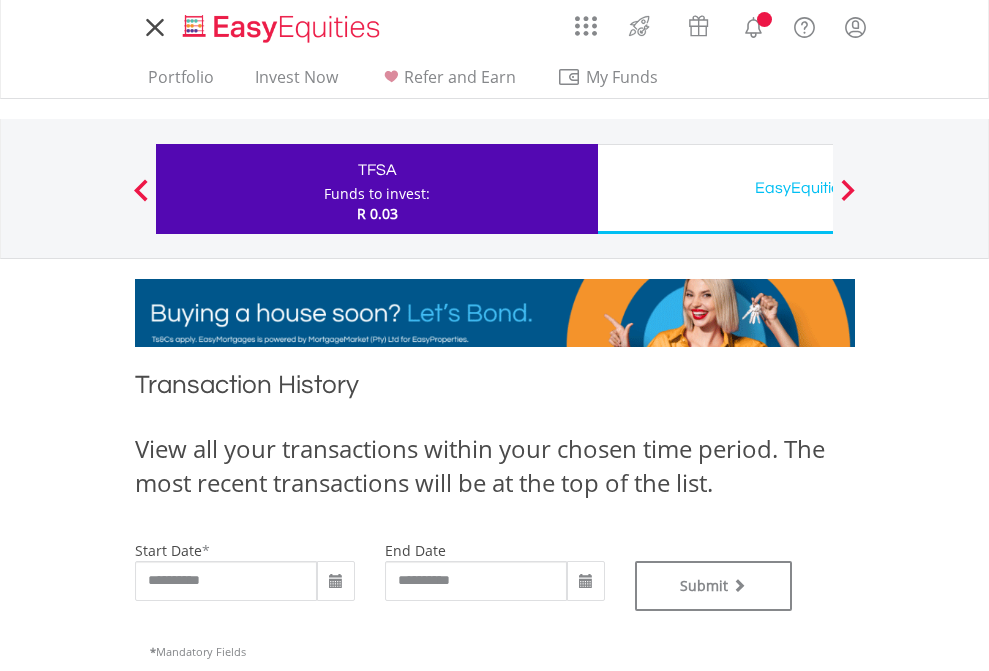 scroll, scrollTop: 0, scrollLeft: 0, axis: both 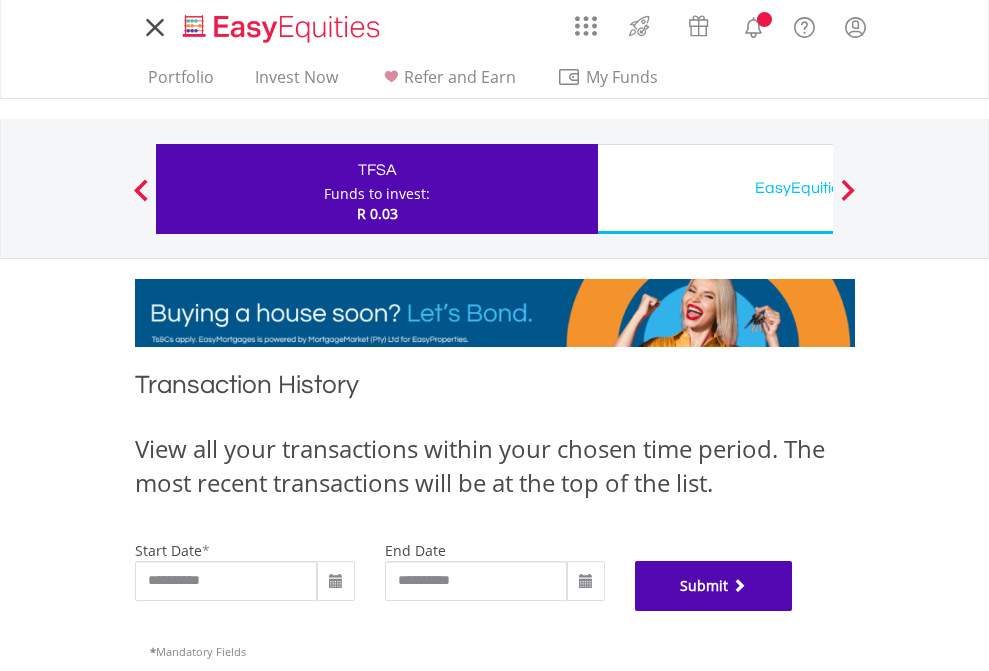 click on "Submit" at bounding box center [714, 586] 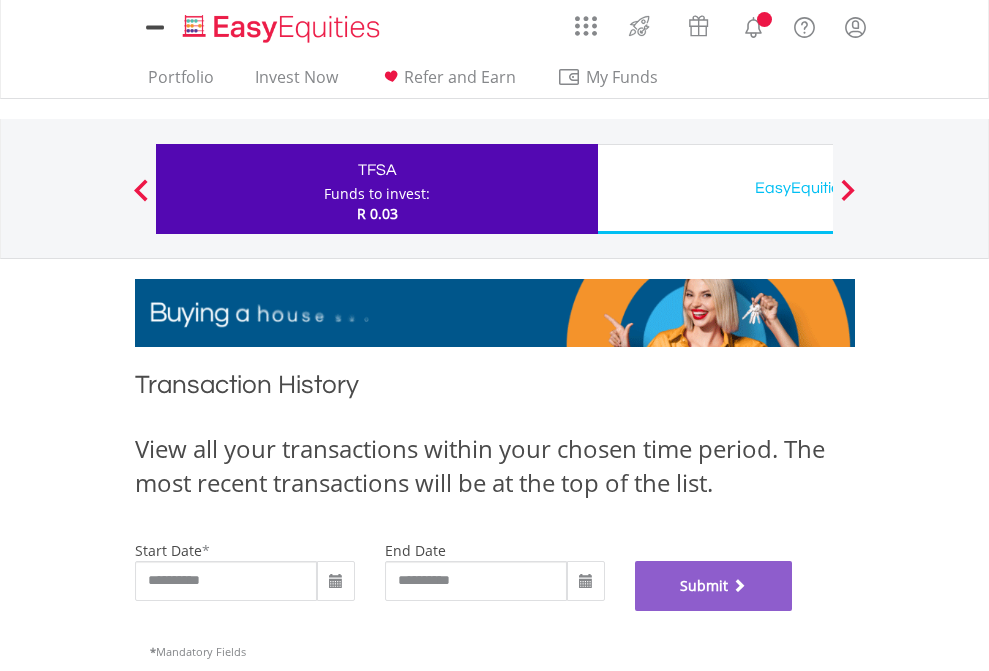 scroll, scrollTop: 811, scrollLeft: 0, axis: vertical 